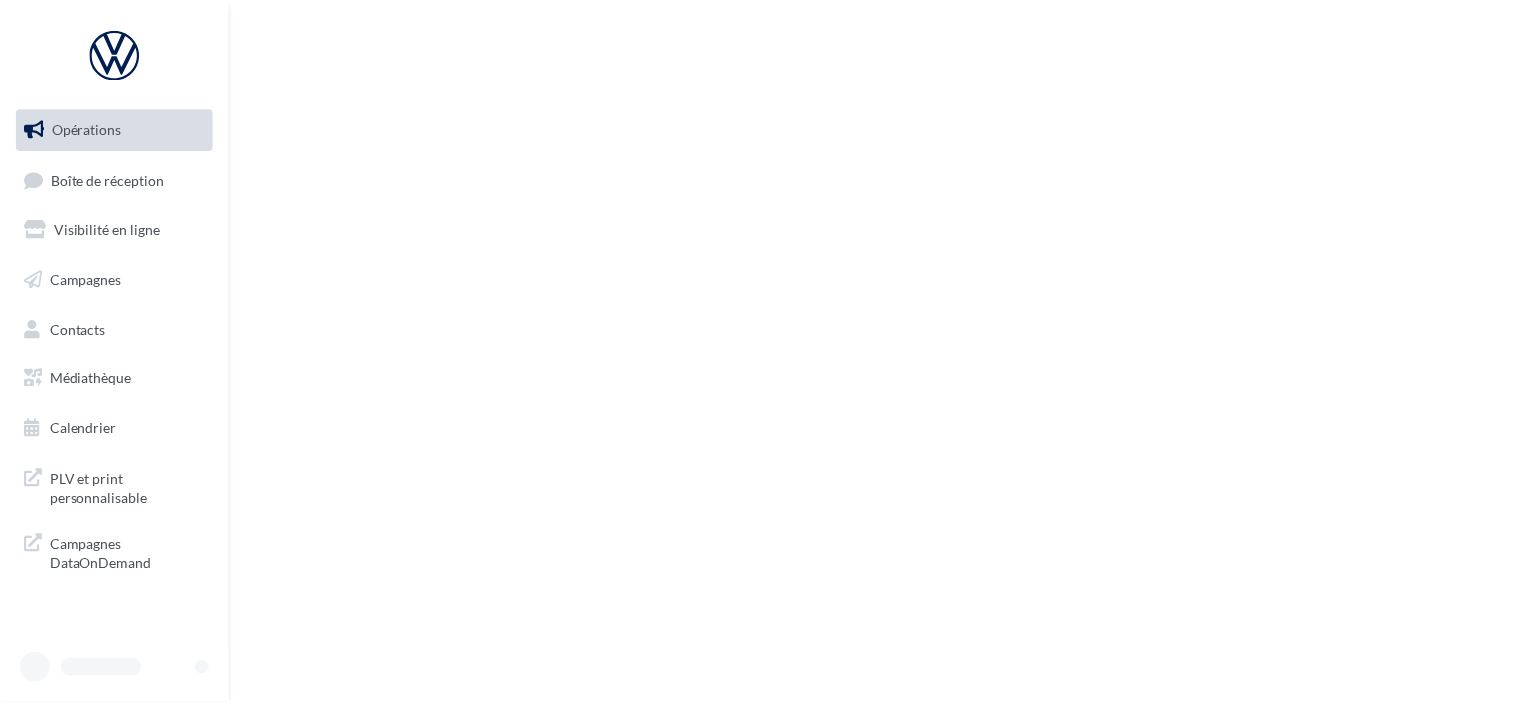 scroll, scrollTop: 0, scrollLeft: 0, axis: both 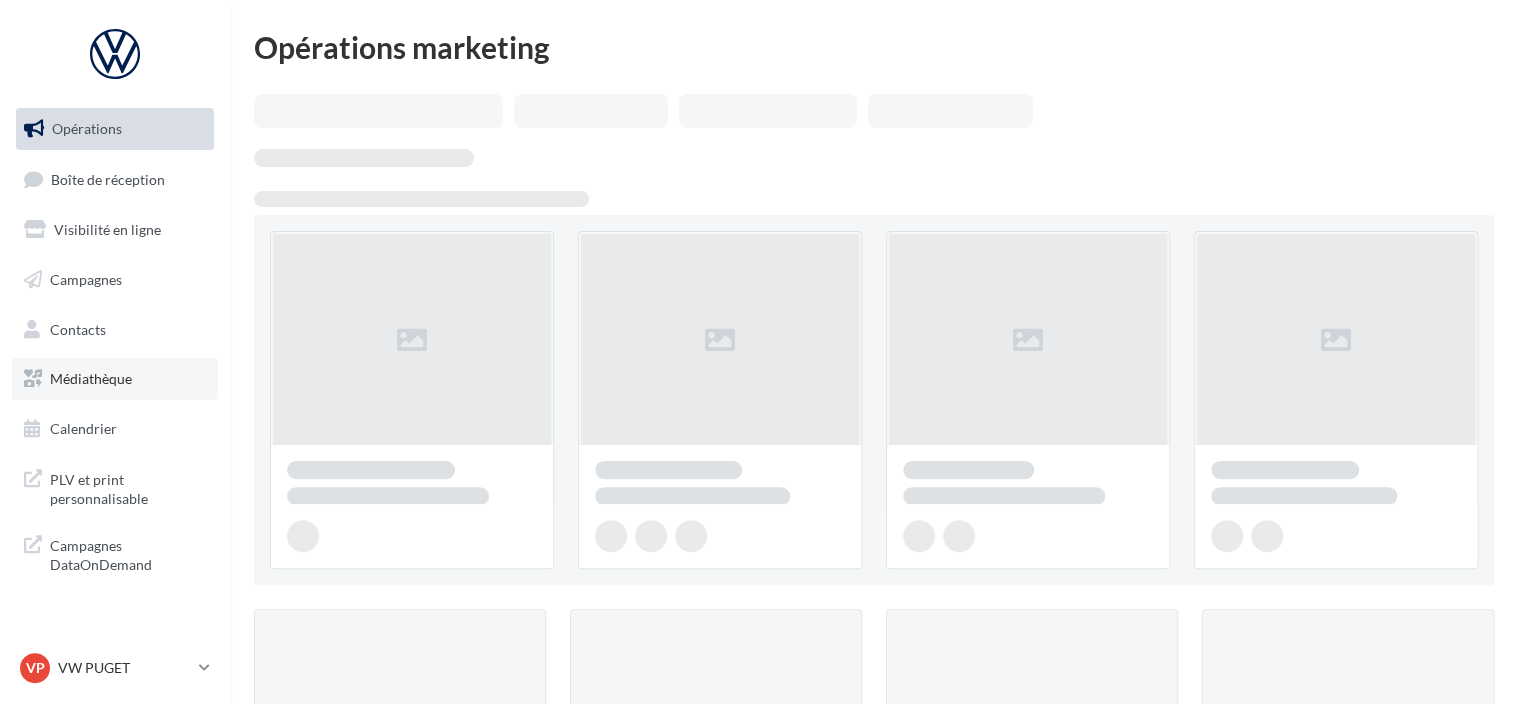click on "Médiathèque" at bounding box center (115, 379) 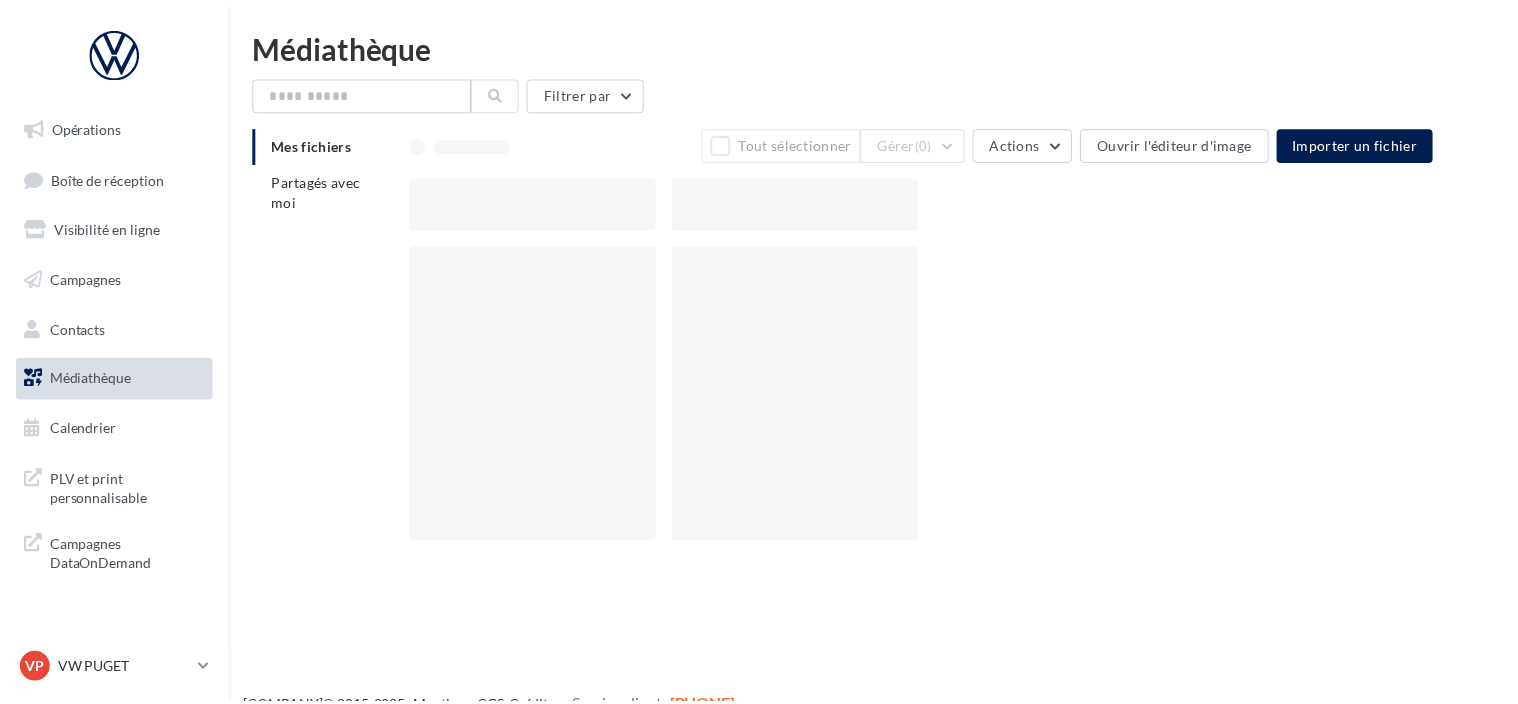 scroll, scrollTop: 0, scrollLeft: 0, axis: both 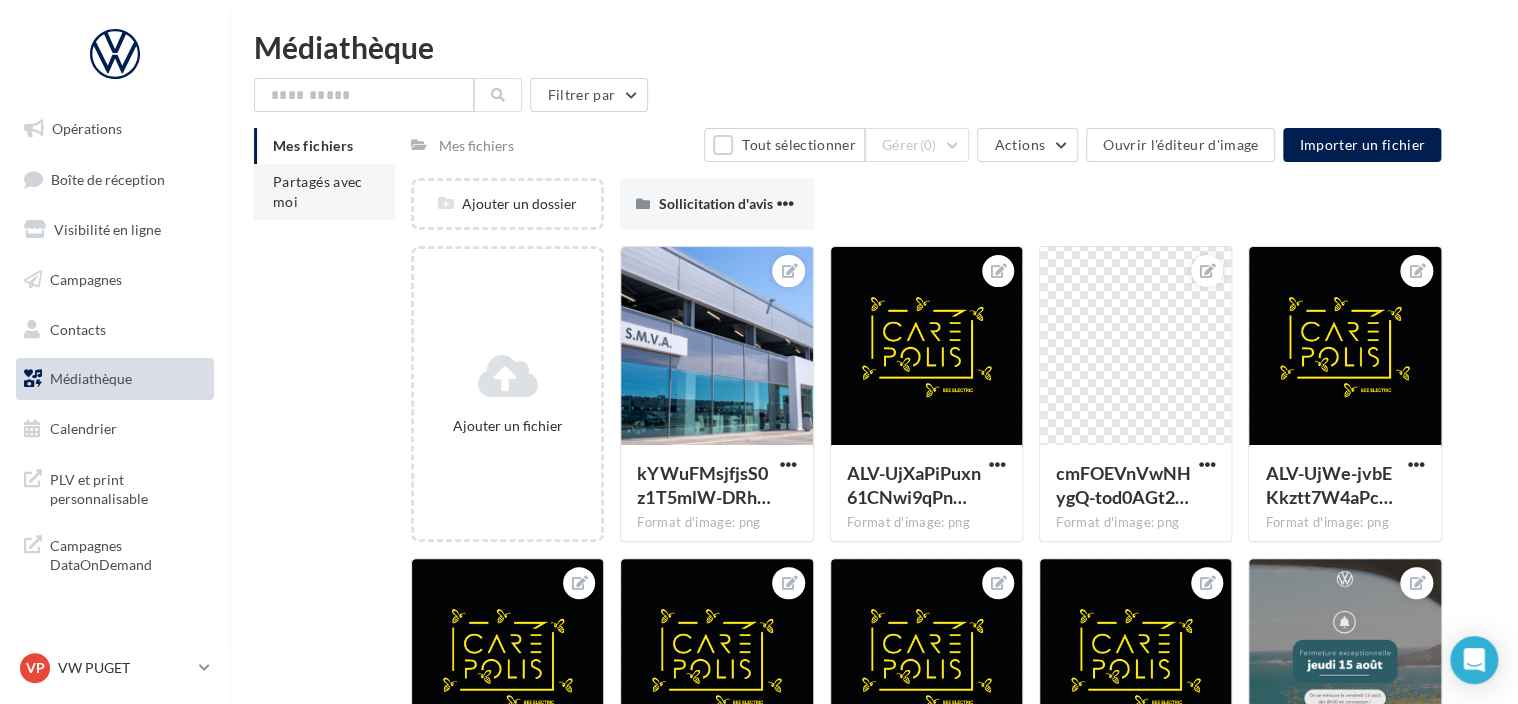 click on "Partagés avec moi" at bounding box center (318, 191) 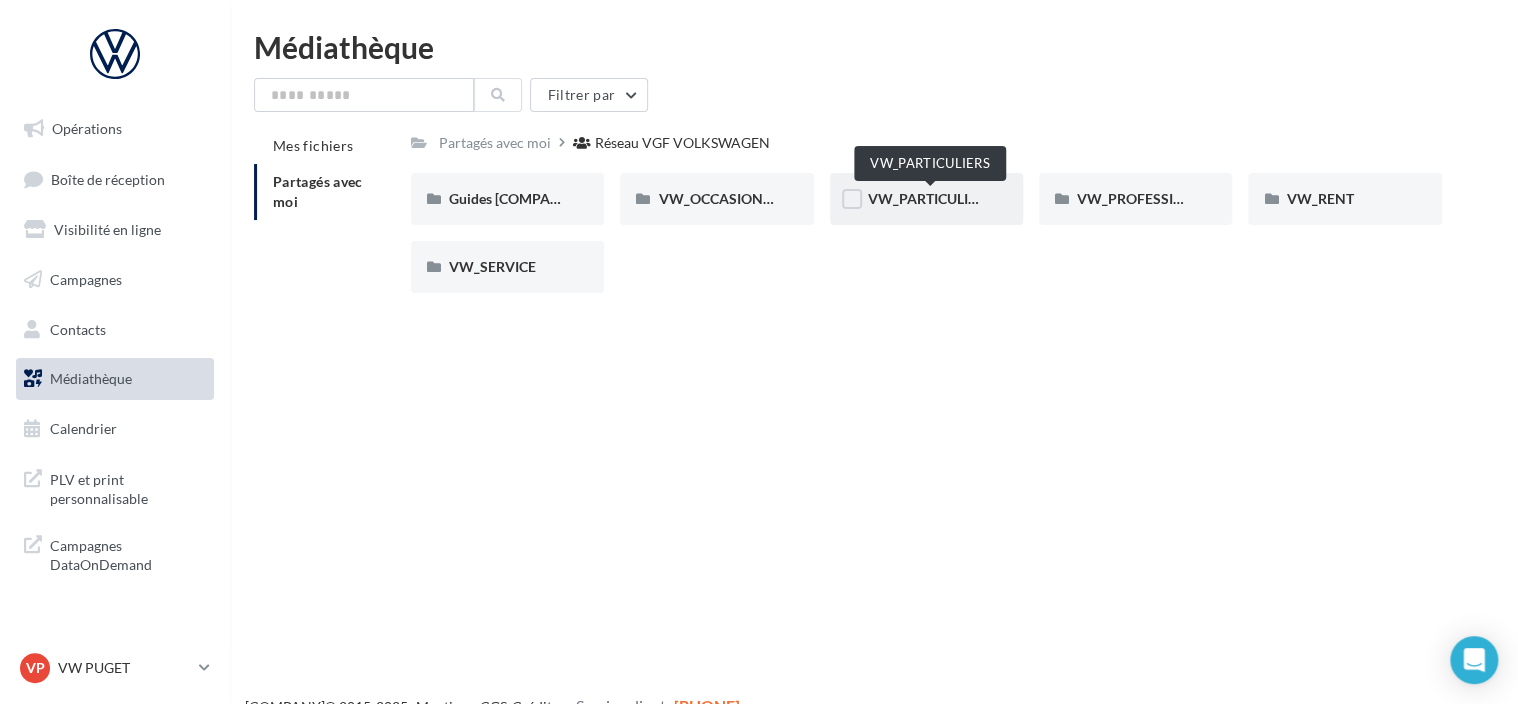 click on "VW_PARTICULIERS" at bounding box center [930, 198] 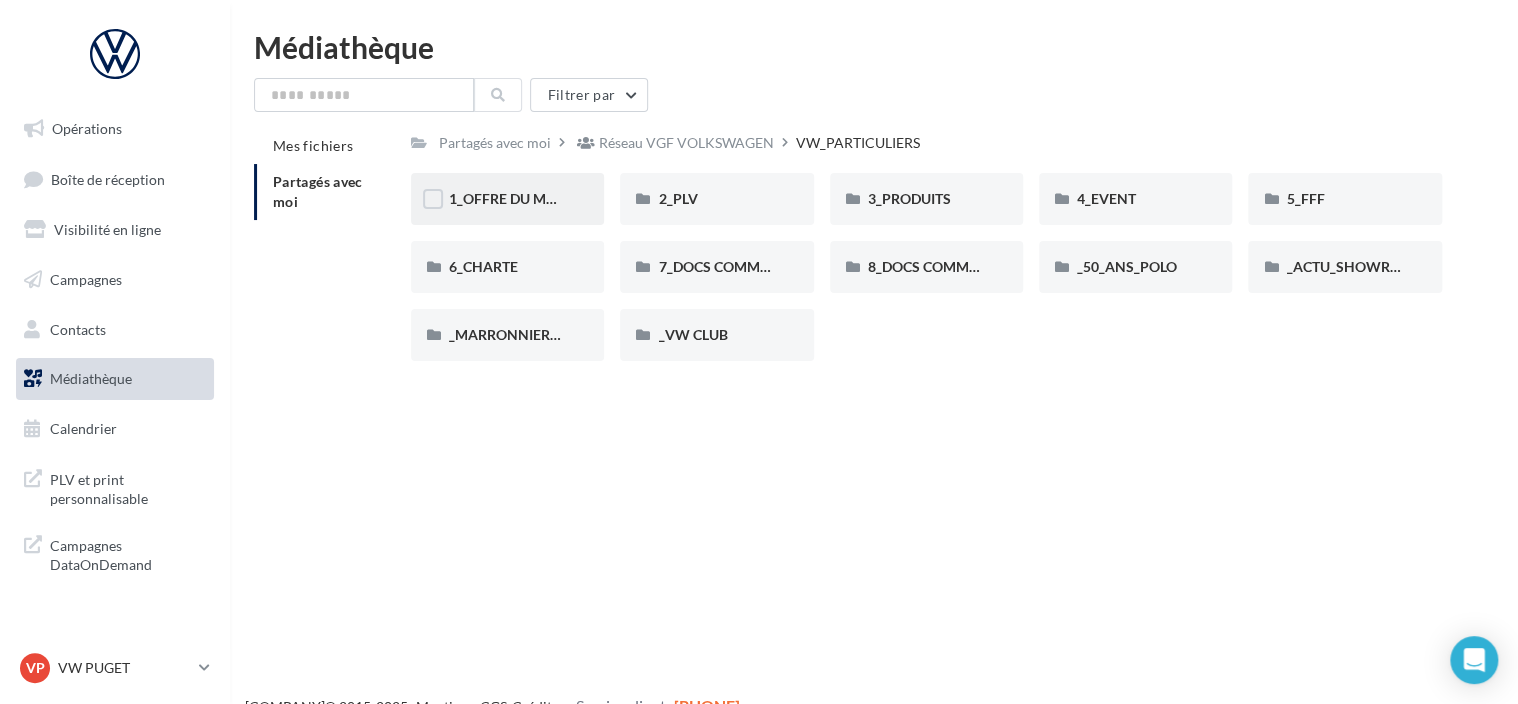 click on "1_OFFRE DU MOIS" at bounding box center (509, 198) 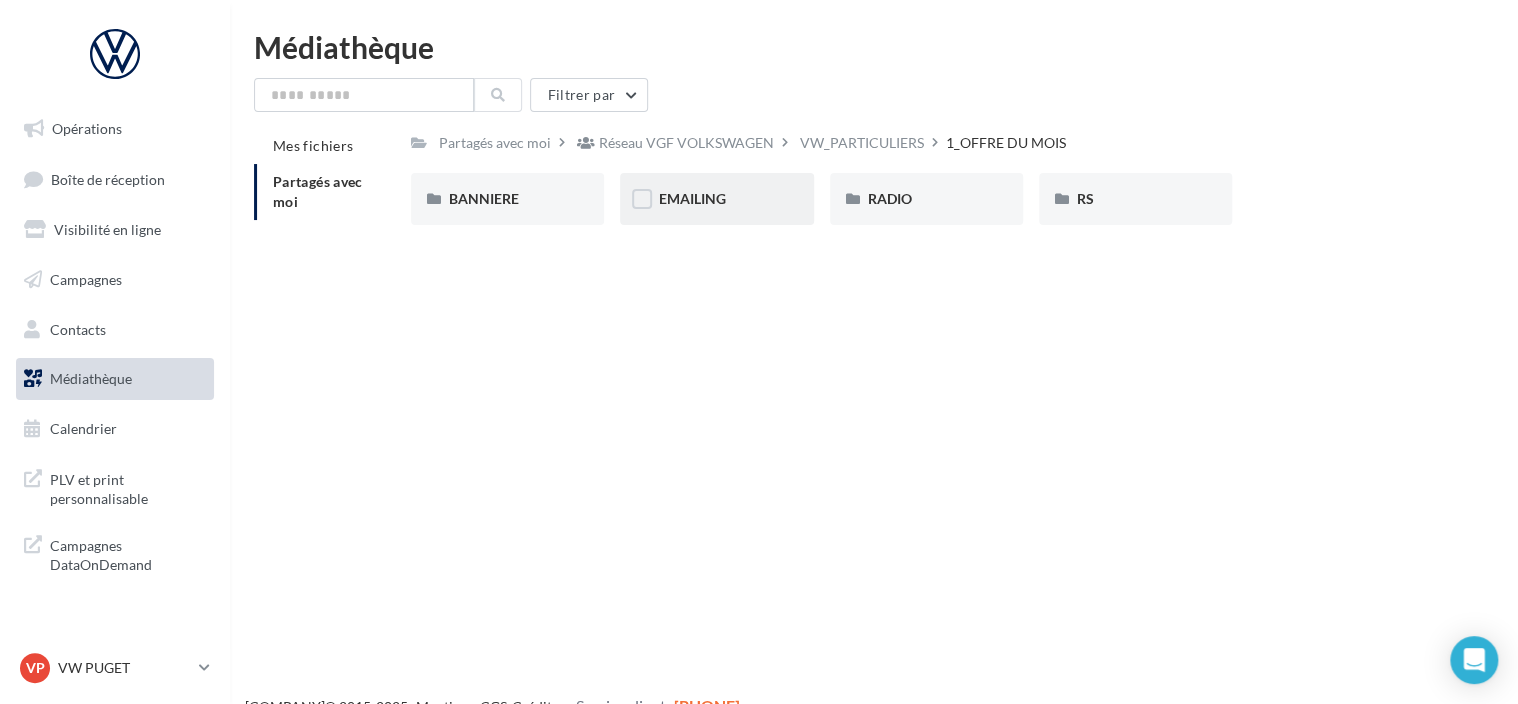 click on "EMAILING" at bounding box center (507, 199) 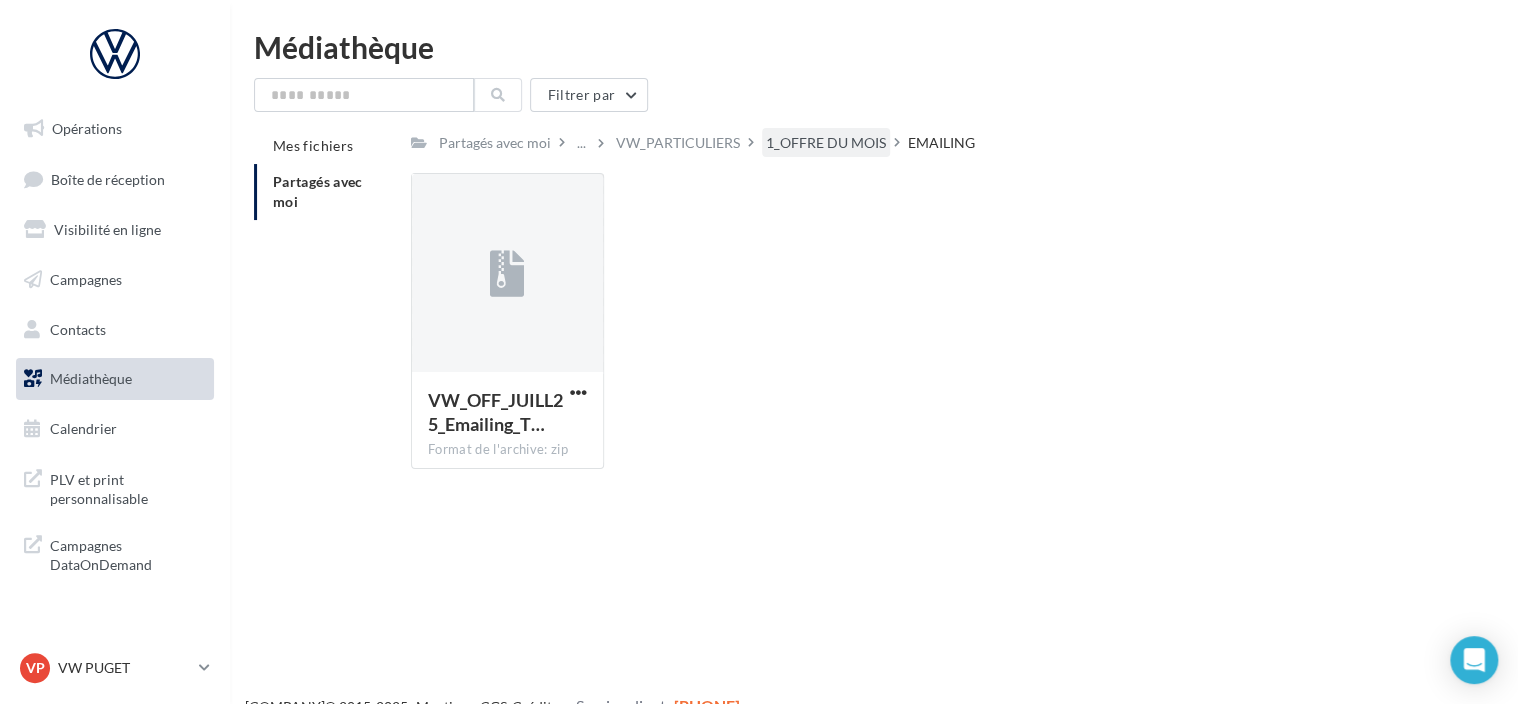 click on "1_OFFRE DU MOIS" at bounding box center (495, 143) 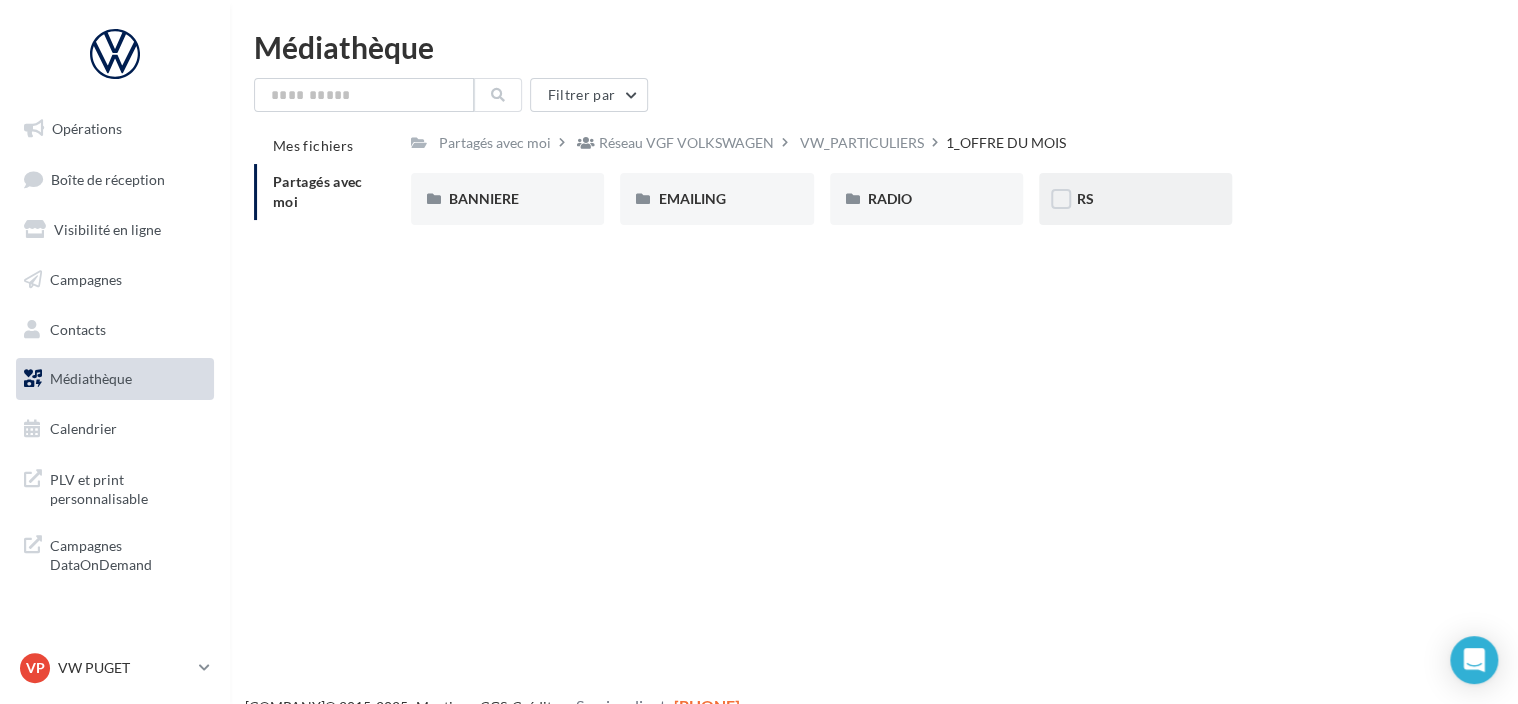 click on "RS" at bounding box center (507, 199) 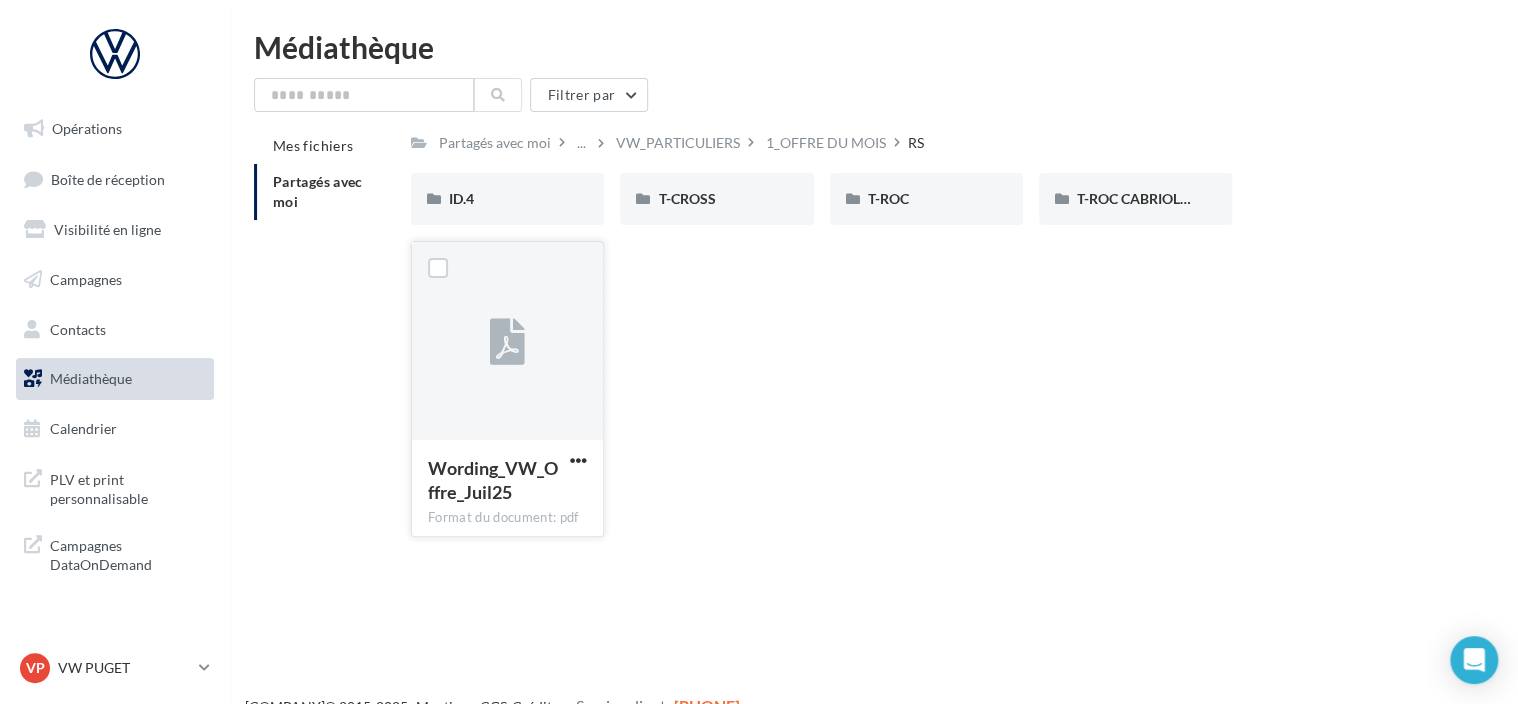 click at bounding box center [578, 462] 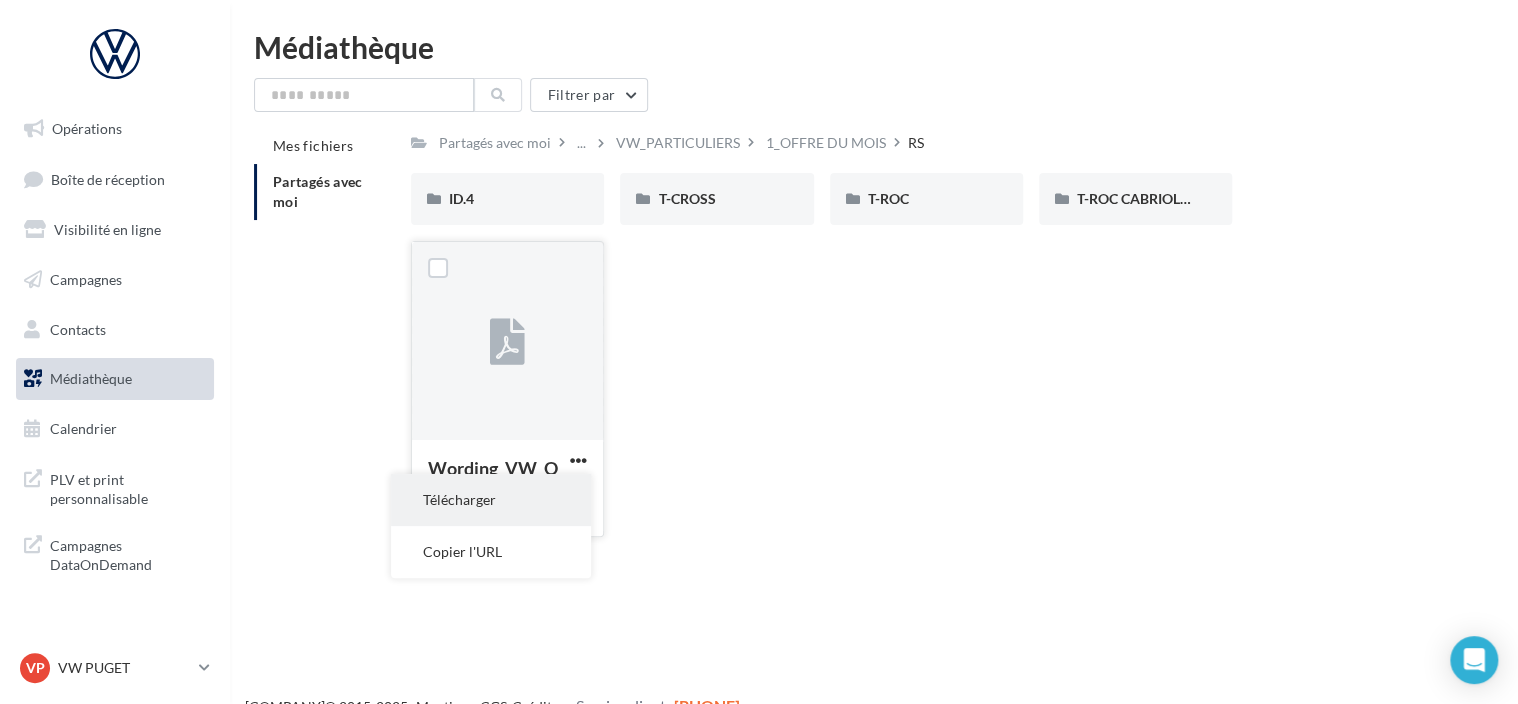 click on "Télécharger" at bounding box center (491, 500) 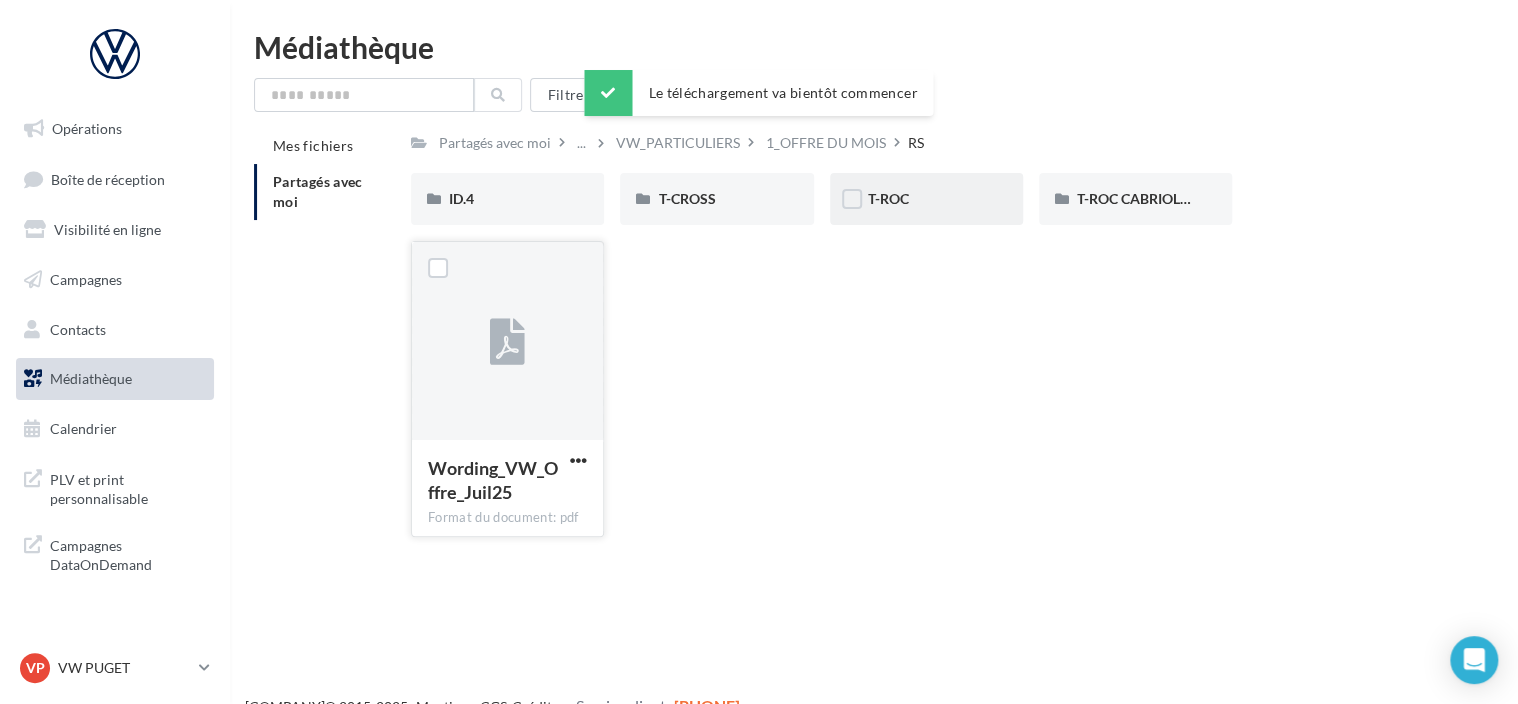 click on "T-ROC" at bounding box center [507, 199] 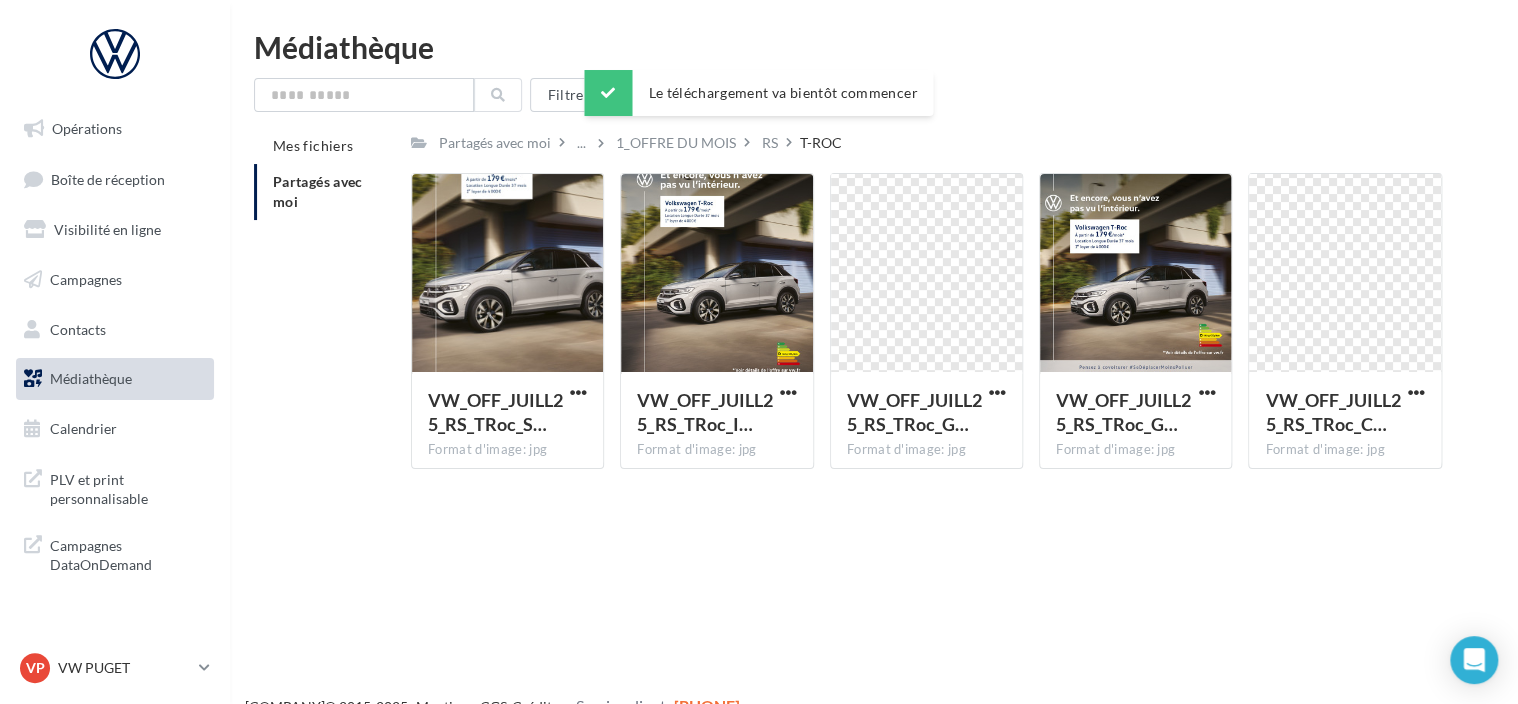 drag, startPoint x: 775, startPoint y: 144, endPoint x: 801, endPoint y: 160, distance: 30.528675 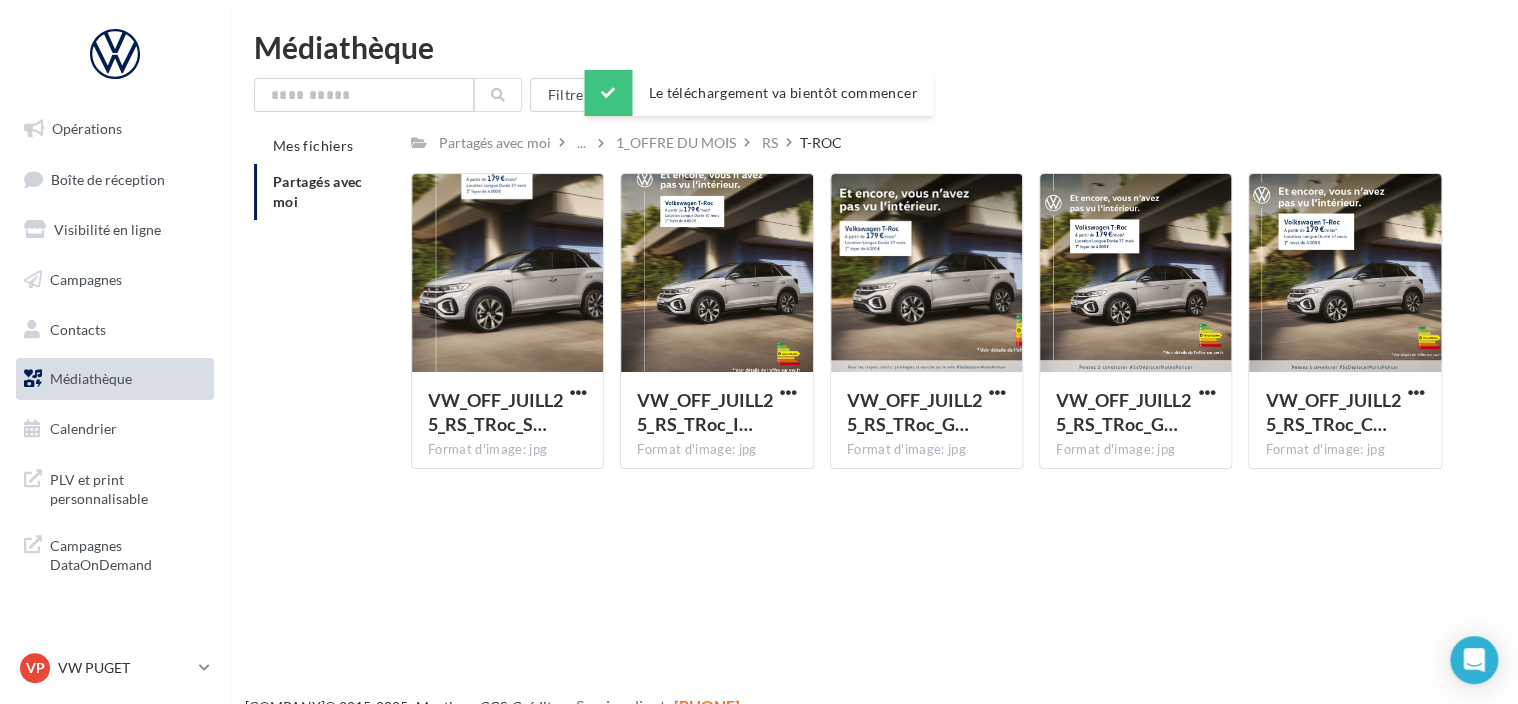 click on "RS" at bounding box center (495, 143) 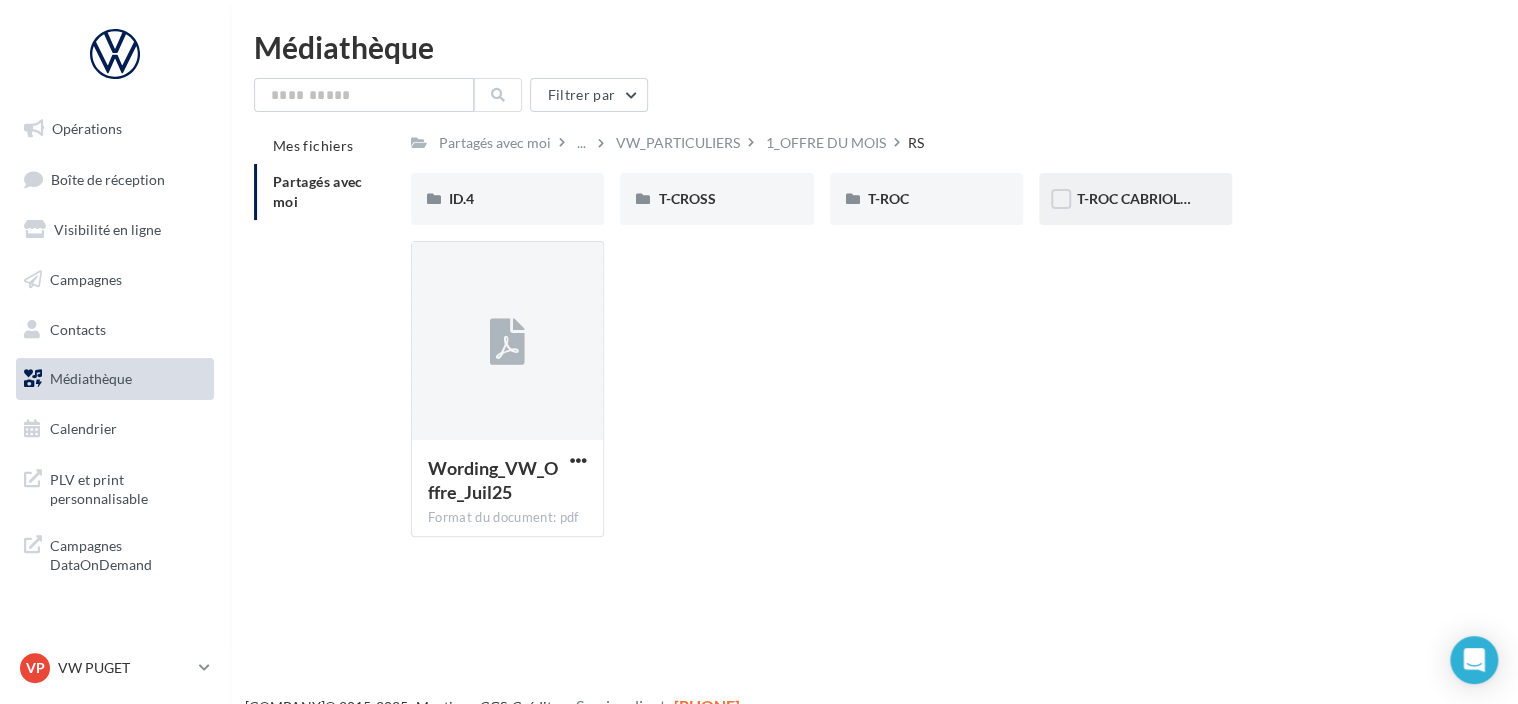 click on "T-ROC CABRIOLET" at bounding box center (461, 198) 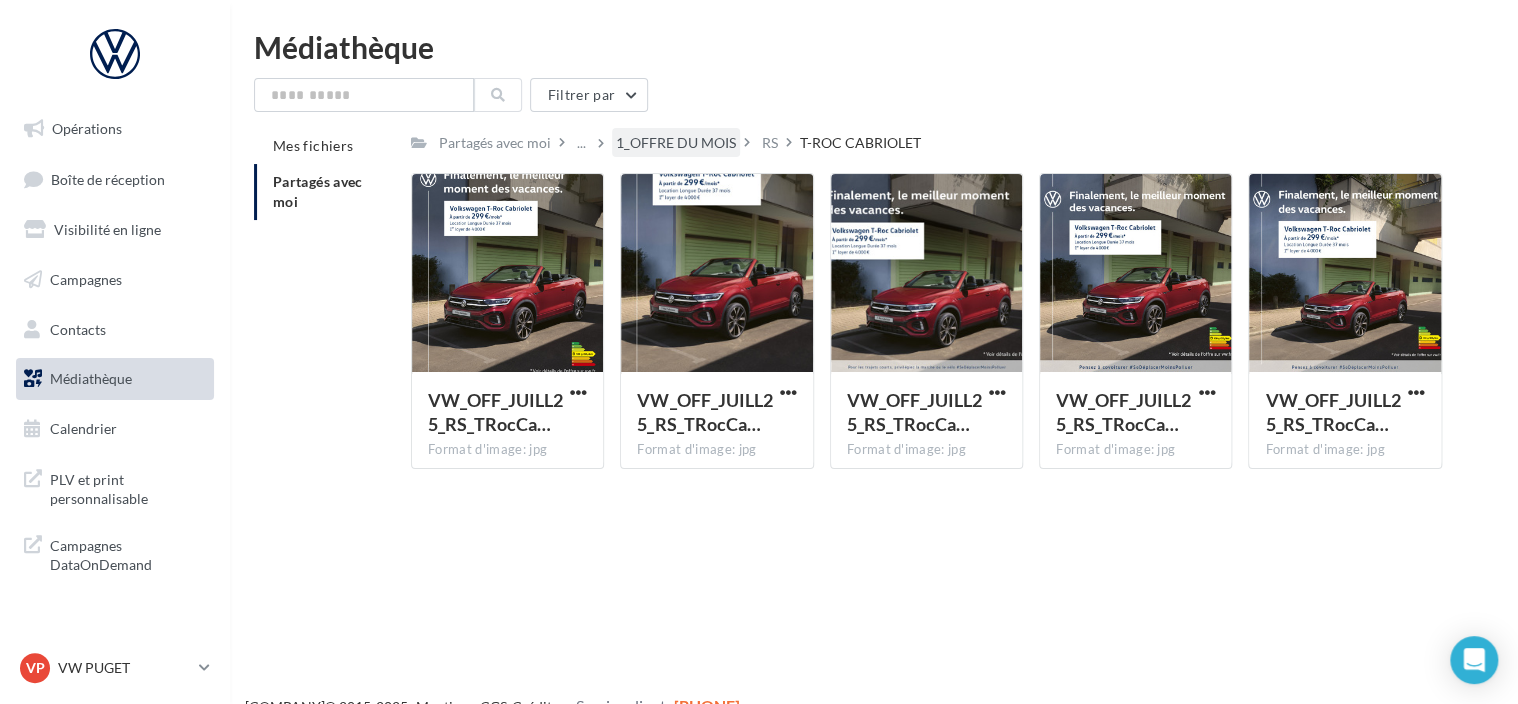 click on "1_OFFRE DU MOIS" at bounding box center (495, 143) 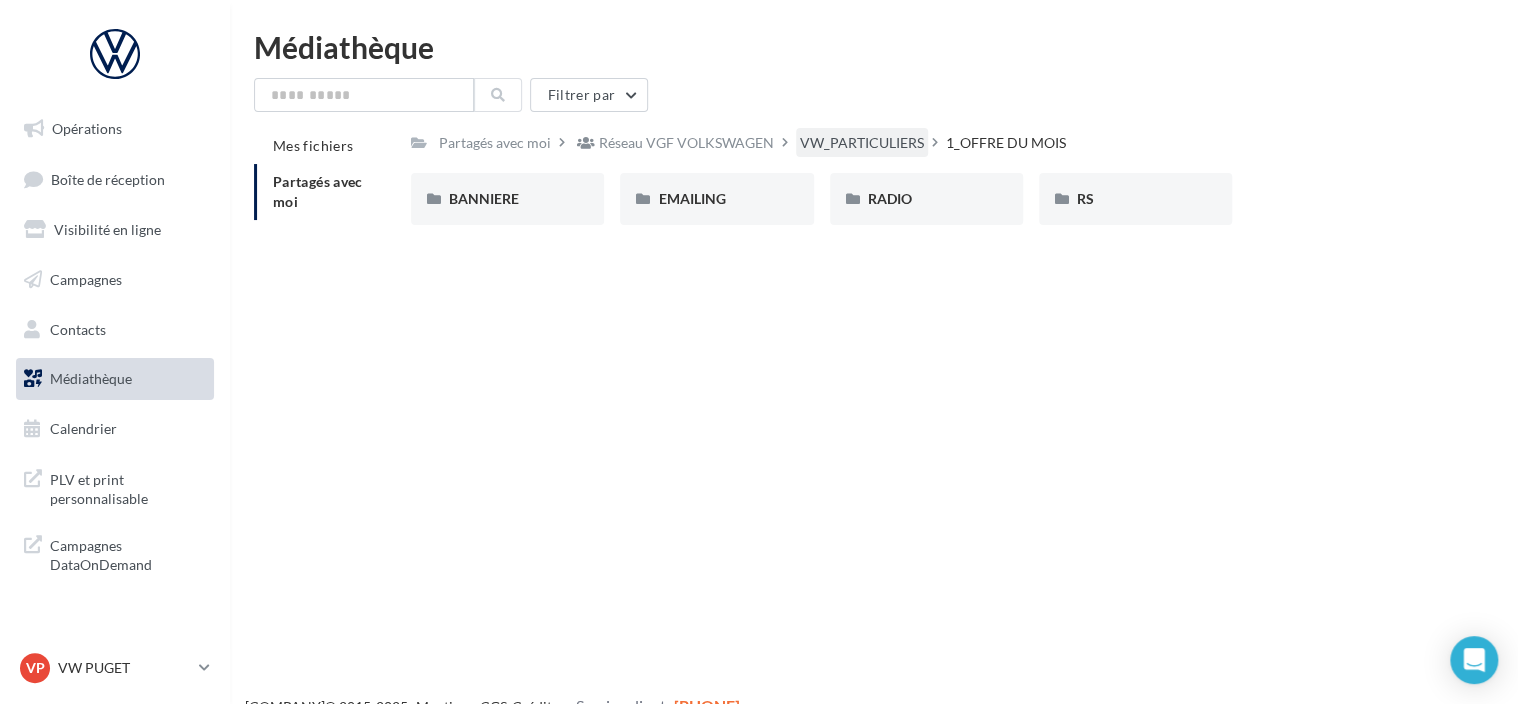 click on "VW_PARTICULIERS" at bounding box center [495, 143] 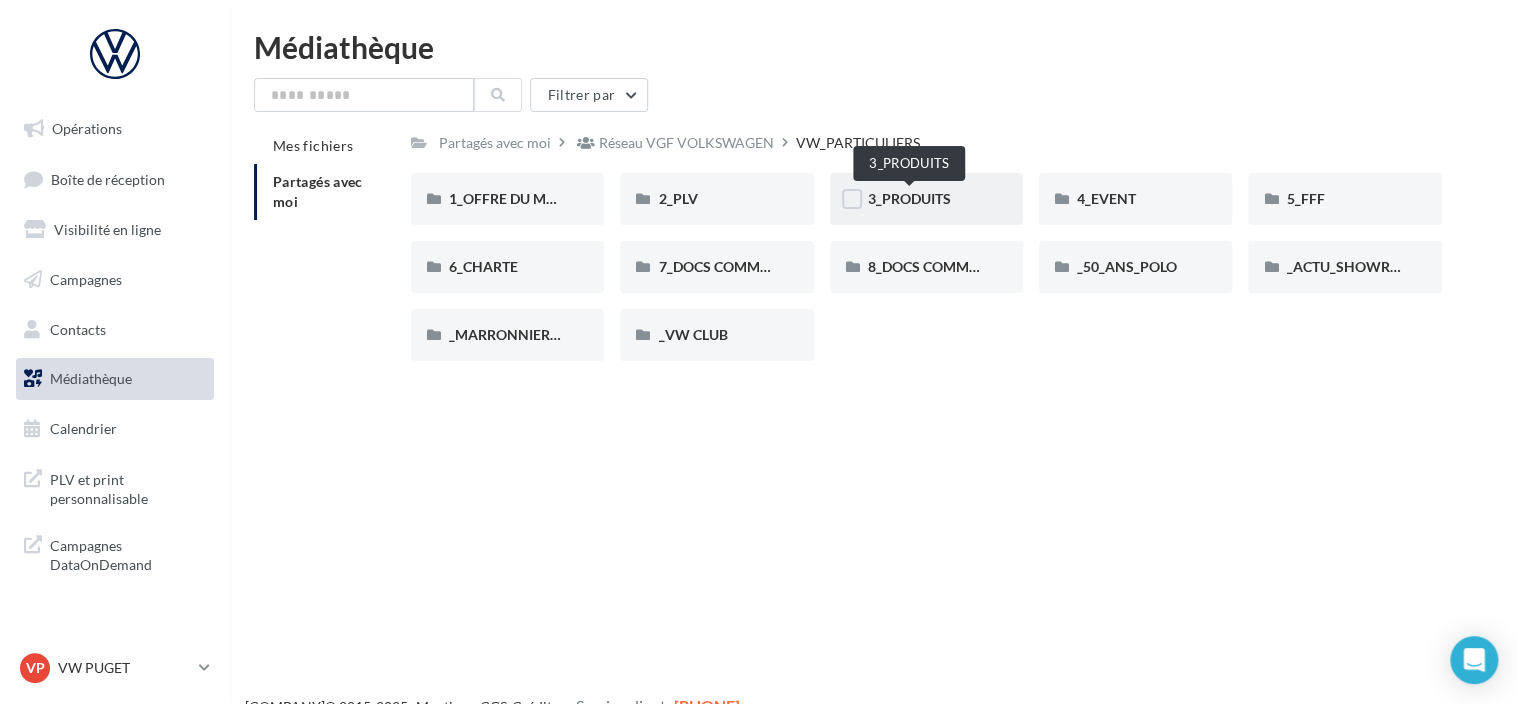 click on "3_PRODUITS" at bounding box center (909, 198) 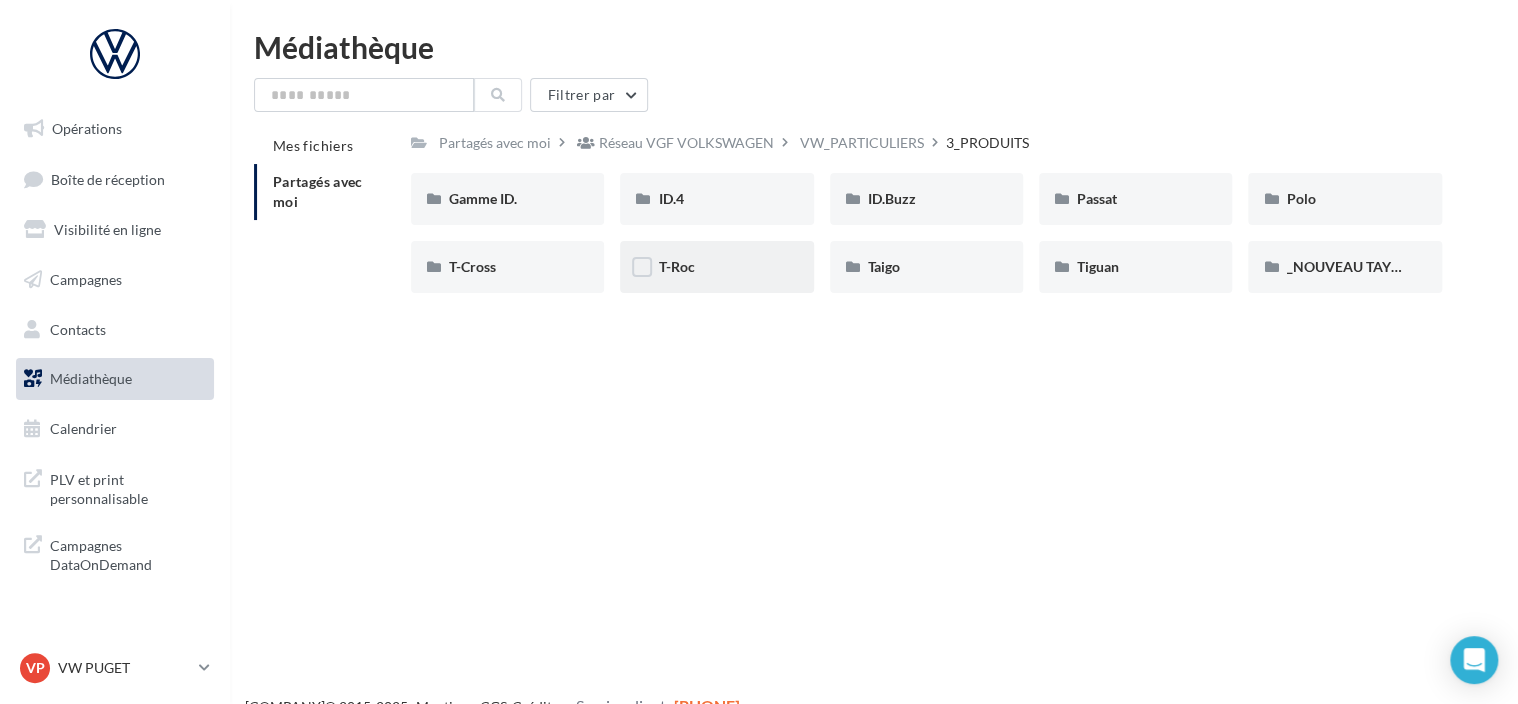 click on "T-Roc" at bounding box center (507, 199) 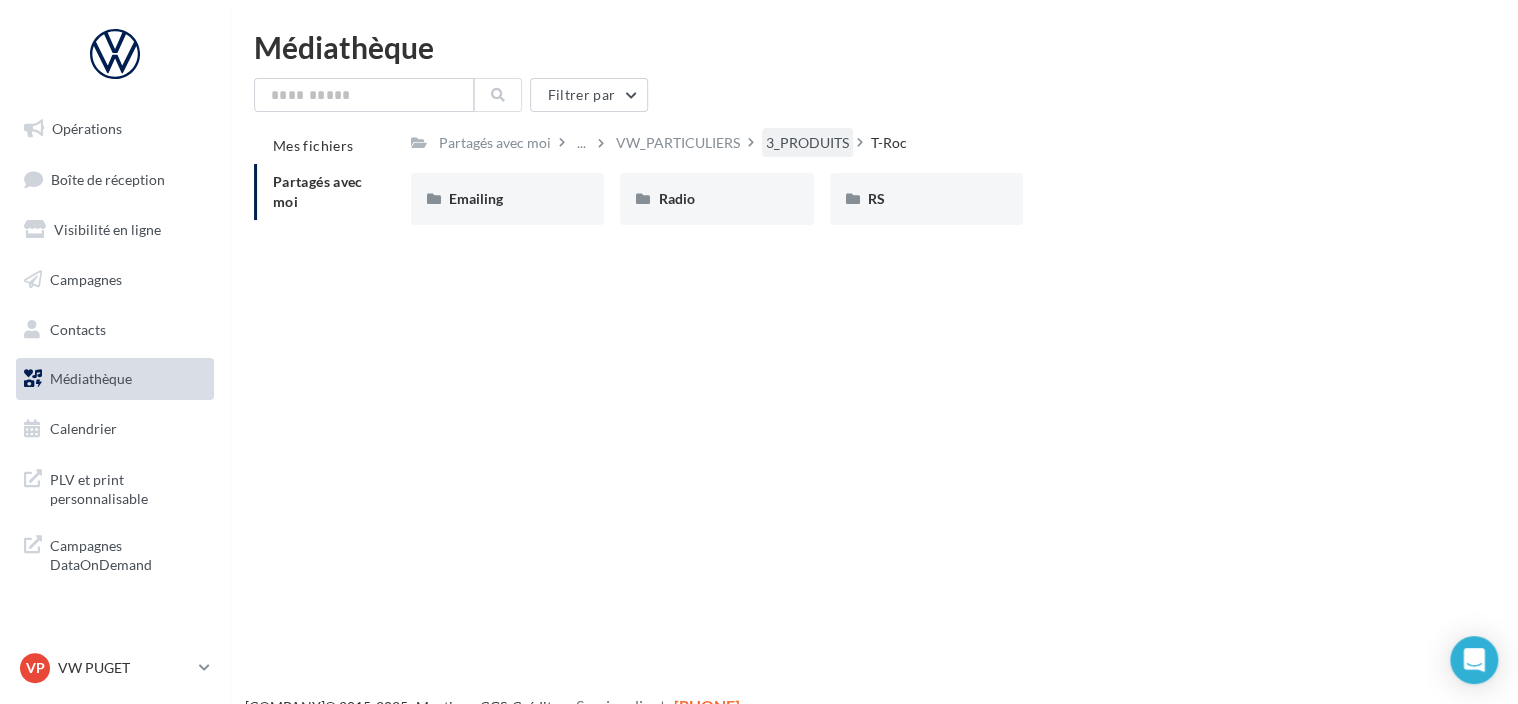 click on "3_PRODUITS" at bounding box center (495, 143) 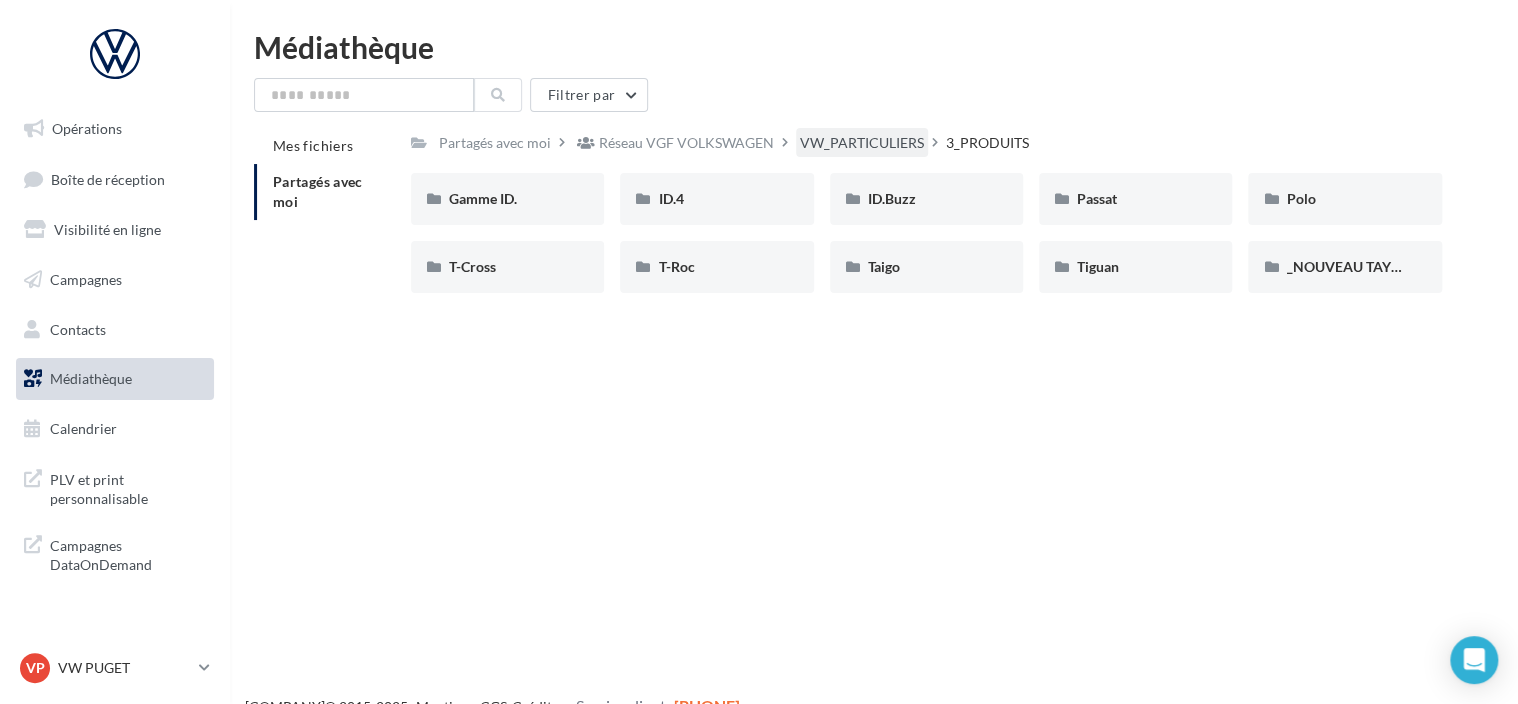 click on "VW_PARTICULIERS" at bounding box center (495, 143) 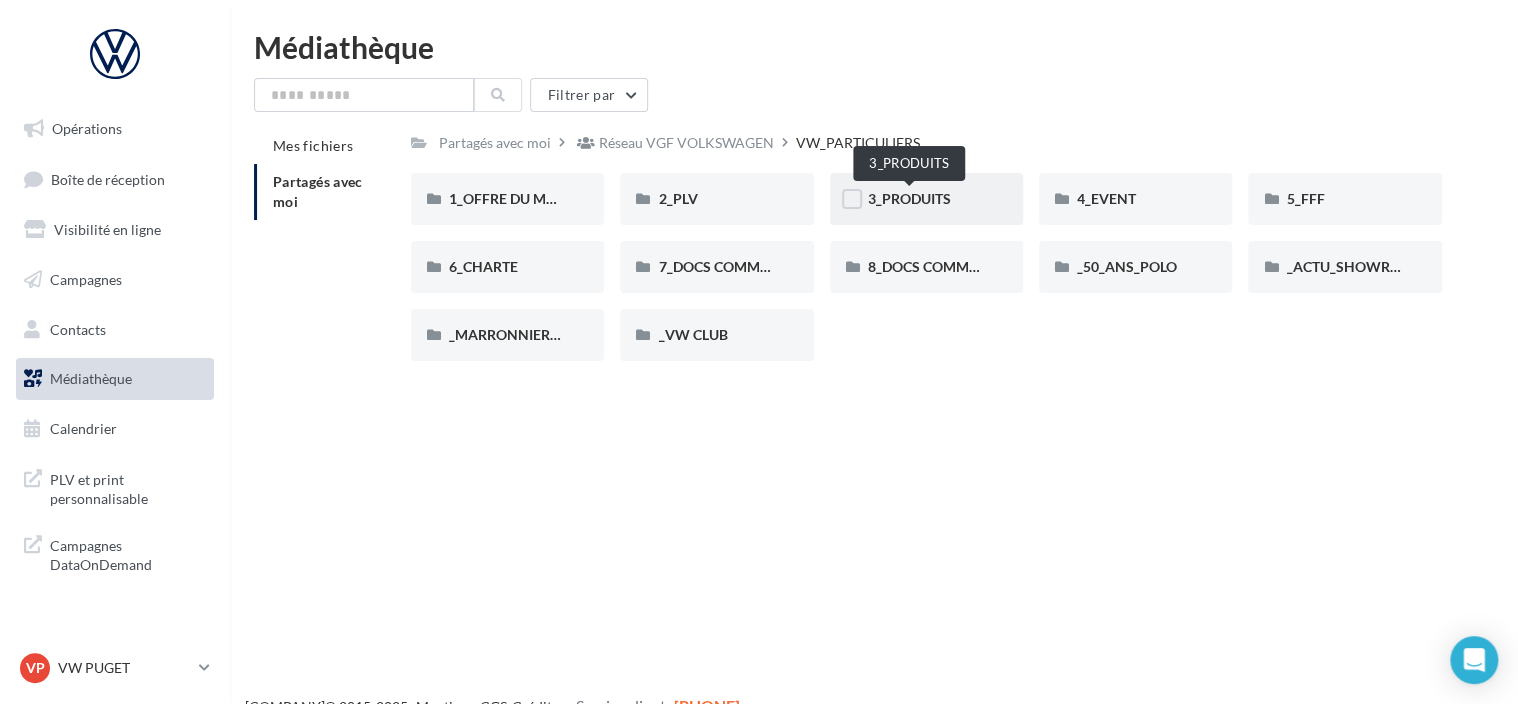 click on "3_PRODUITS" at bounding box center [909, 198] 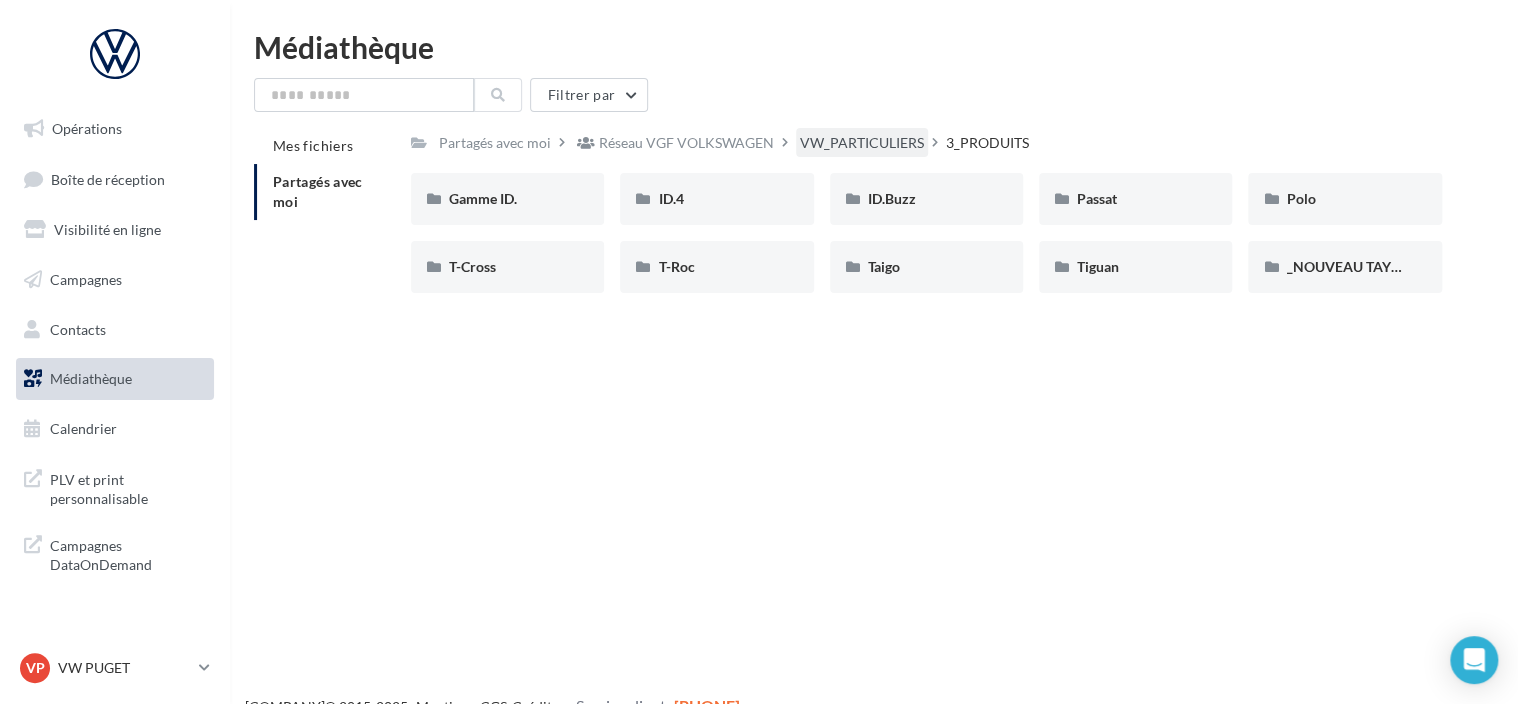 click on "VW_PARTICULIERS" at bounding box center [495, 142] 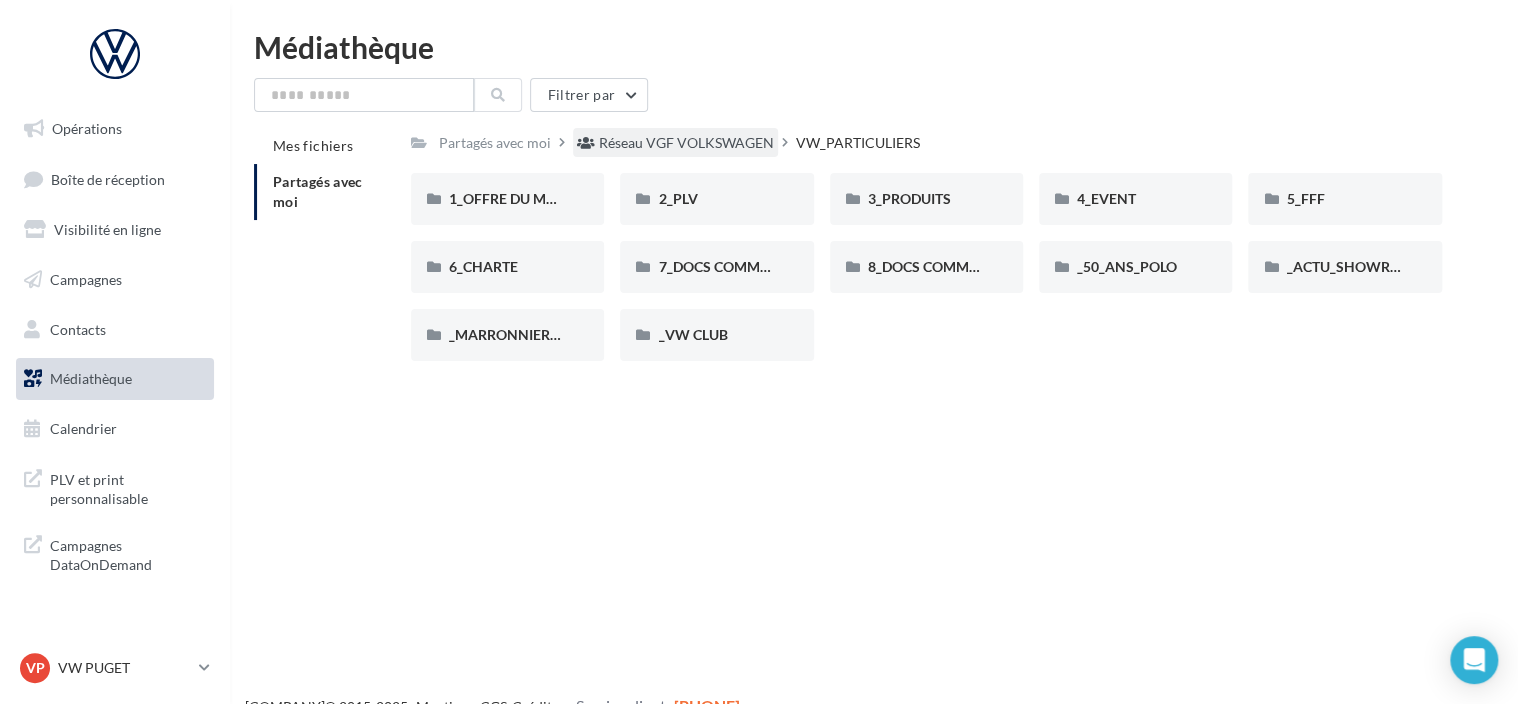 click on "Réseau VGF VOLKSWAGEN" at bounding box center [686, 143] 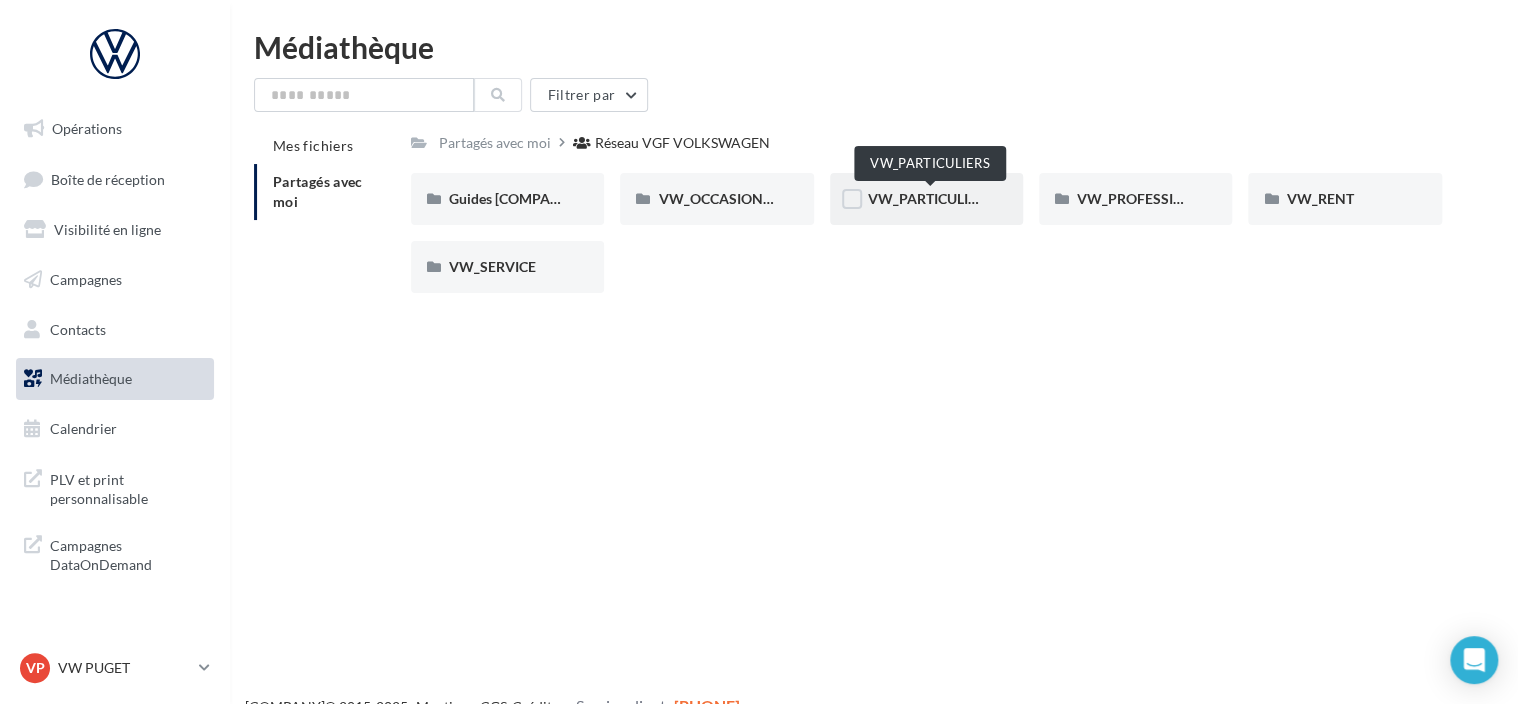 click on "VW_PARTICULIERS" at bounding box center [930, 198] 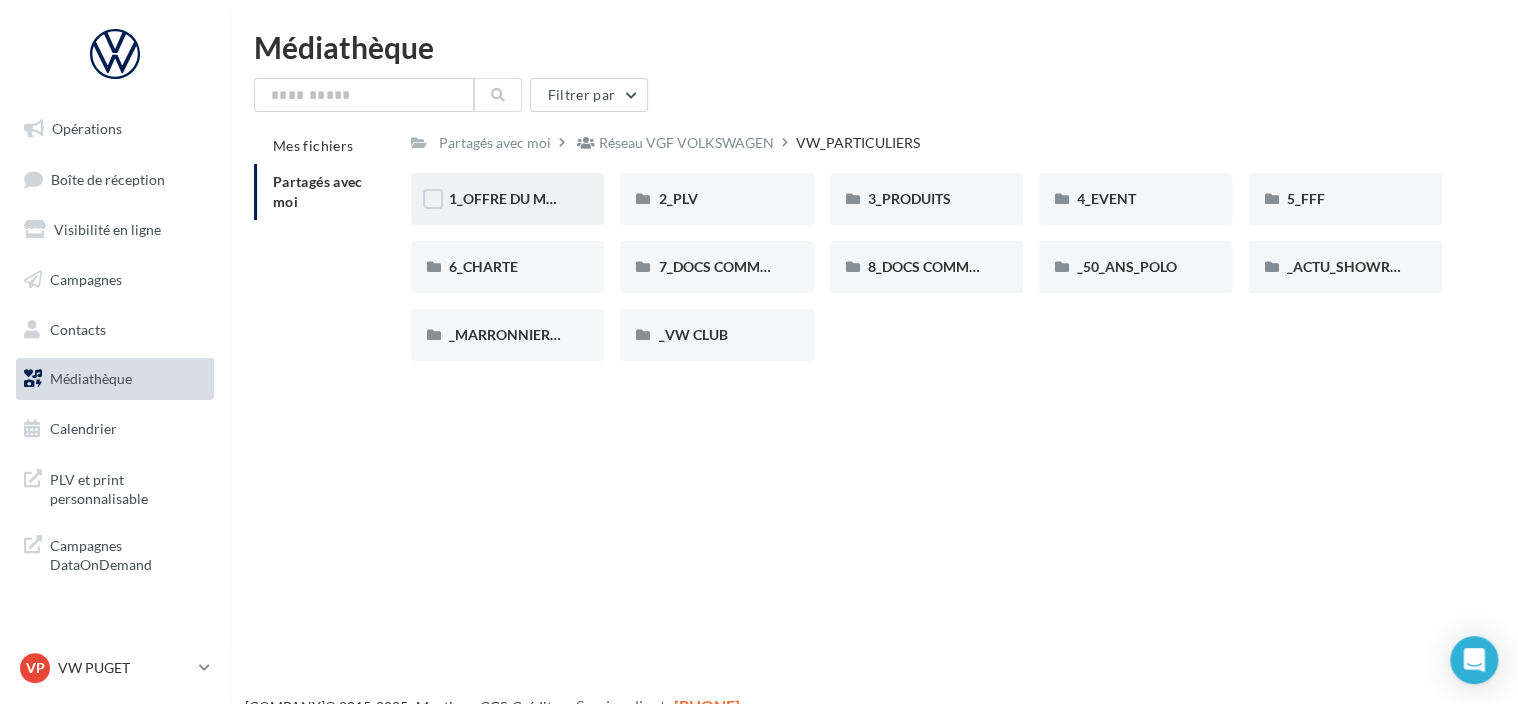 click on "1_OFFRE DU MOIS" at bounding box center [507, 199] 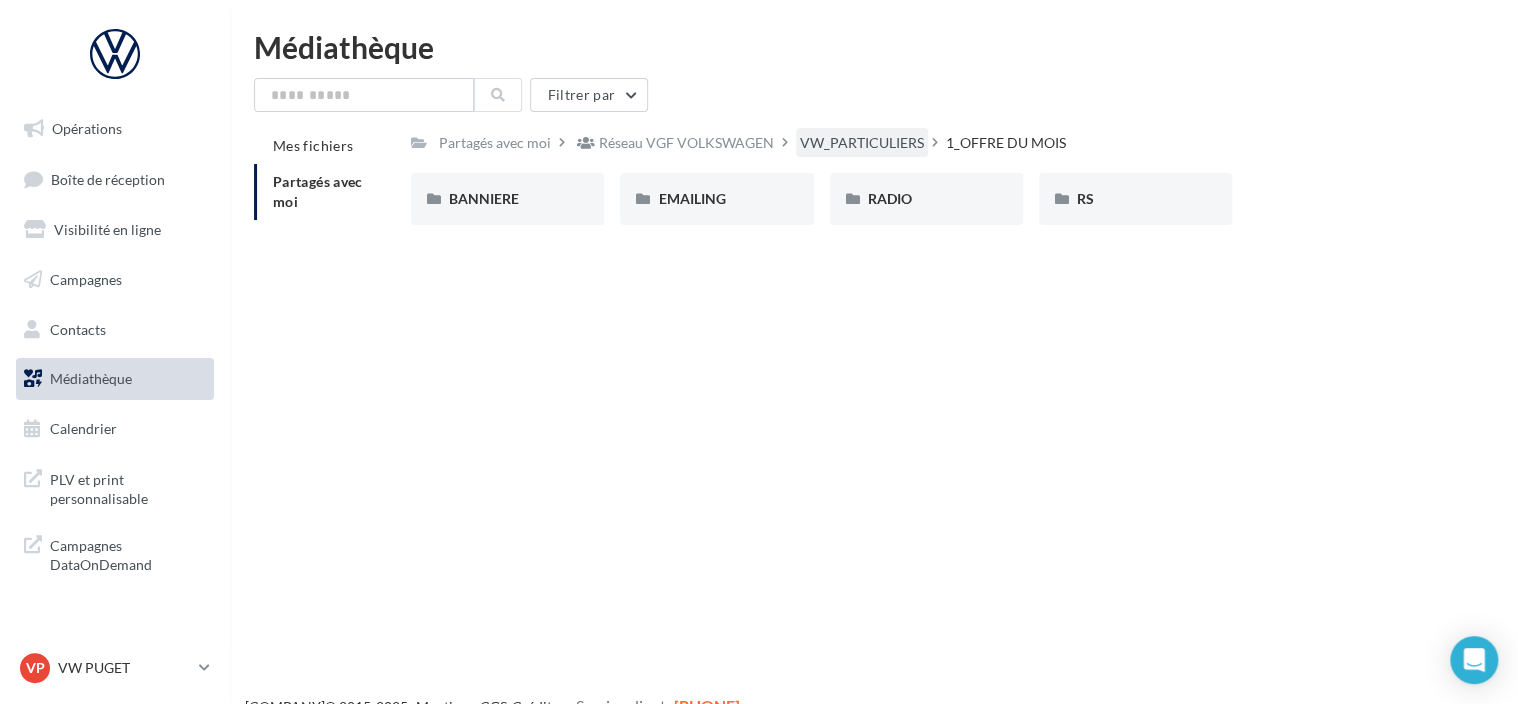 click on "VW_PARTICULIERS" at bounding box center [495, 143] 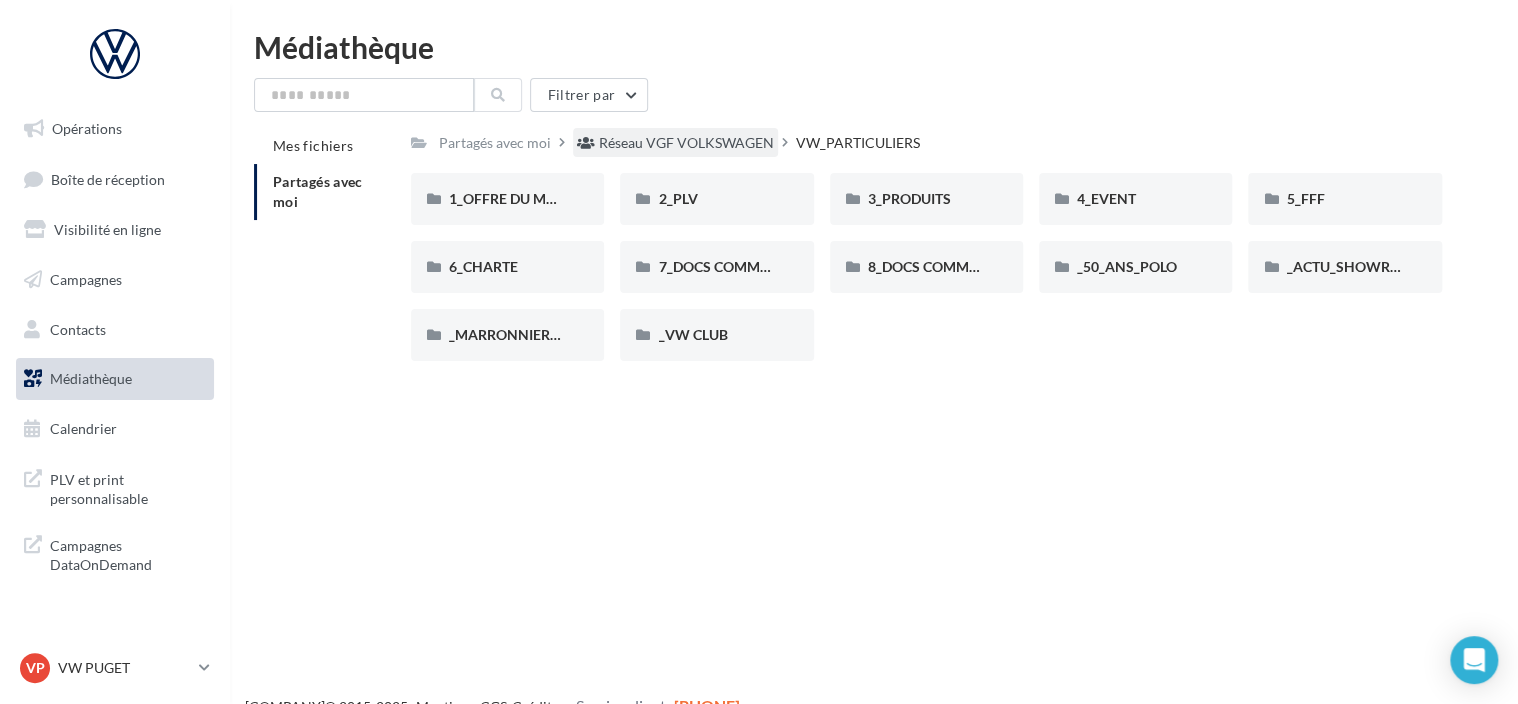 click on "Réseau VGF VOLKSWAGEN" at bounding box center (686, 143) 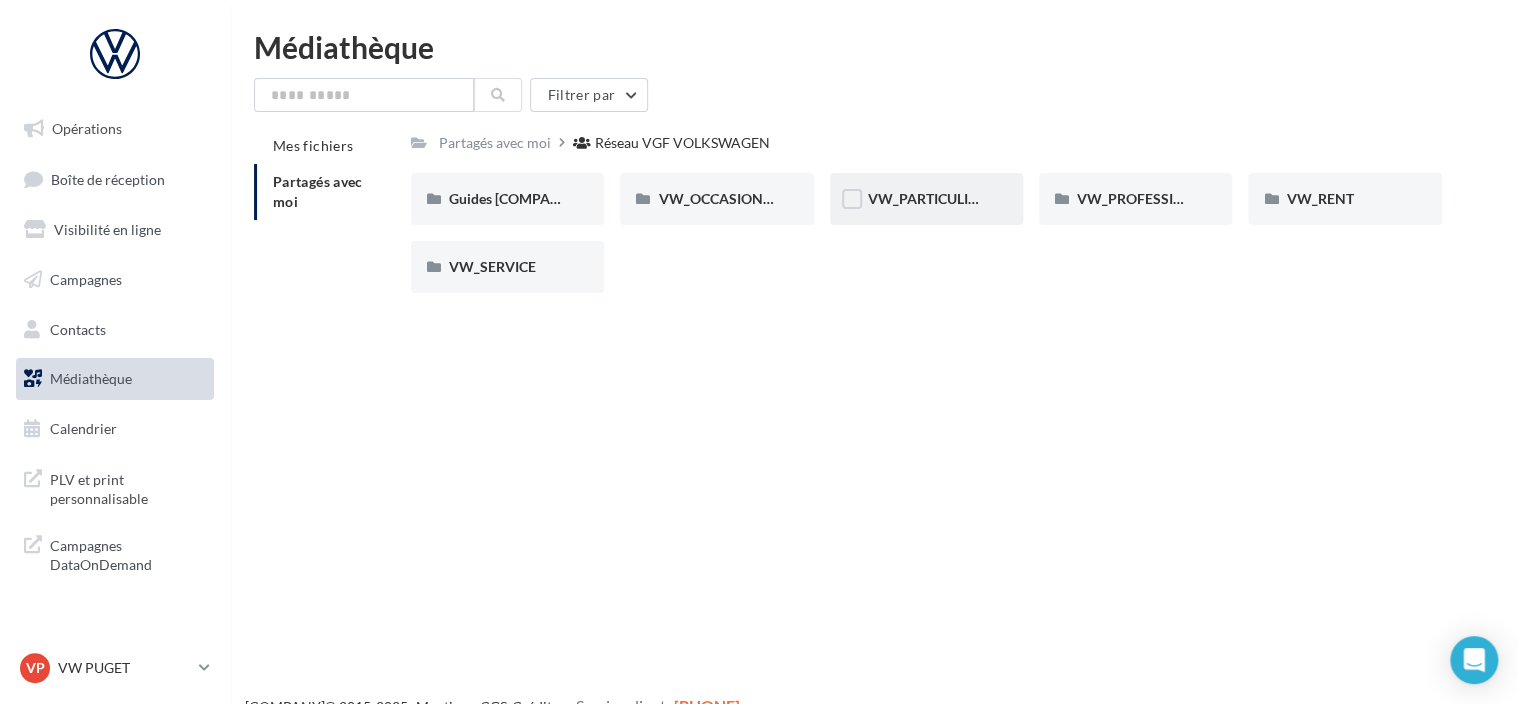 click on "VW_PARTICULIERS" at bounding box center (930, 198) 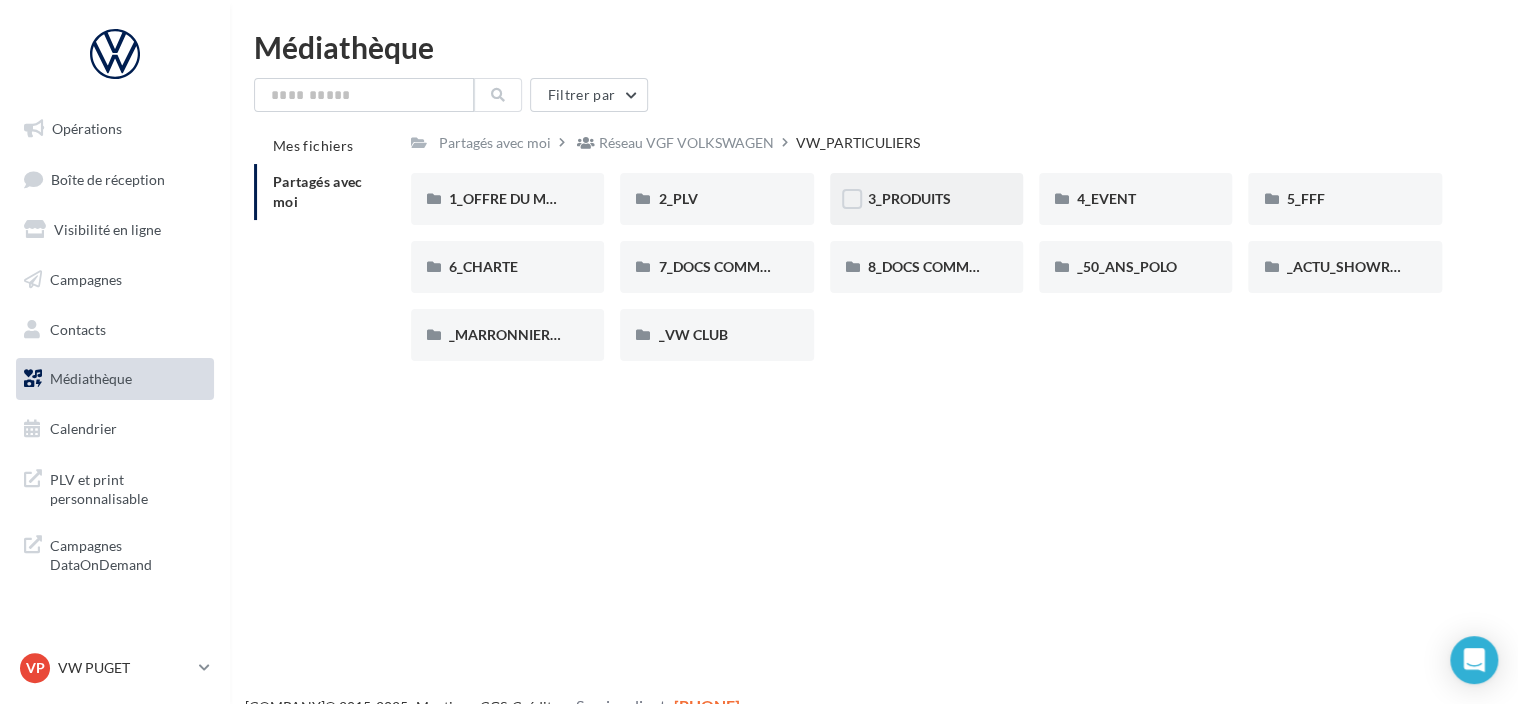 click on "3_PRODUITS" at bounding box center [507, 199] 